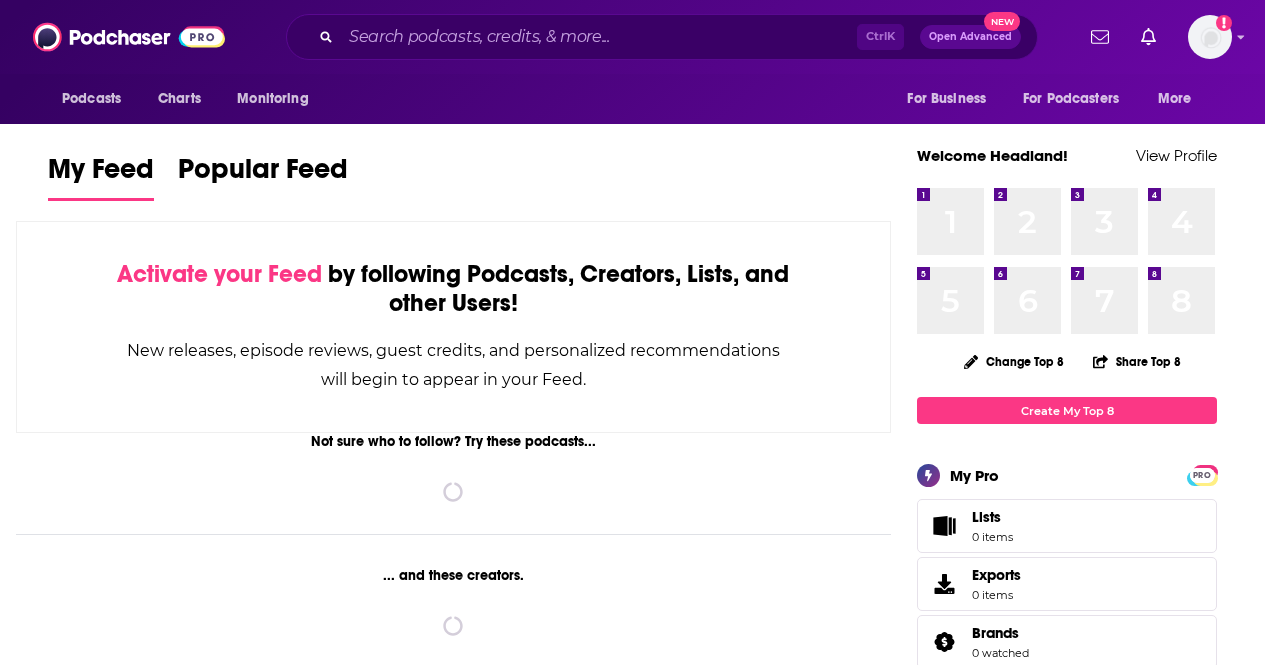 scroll, scrollTop: 0, scrollLeft: 0, axis: both 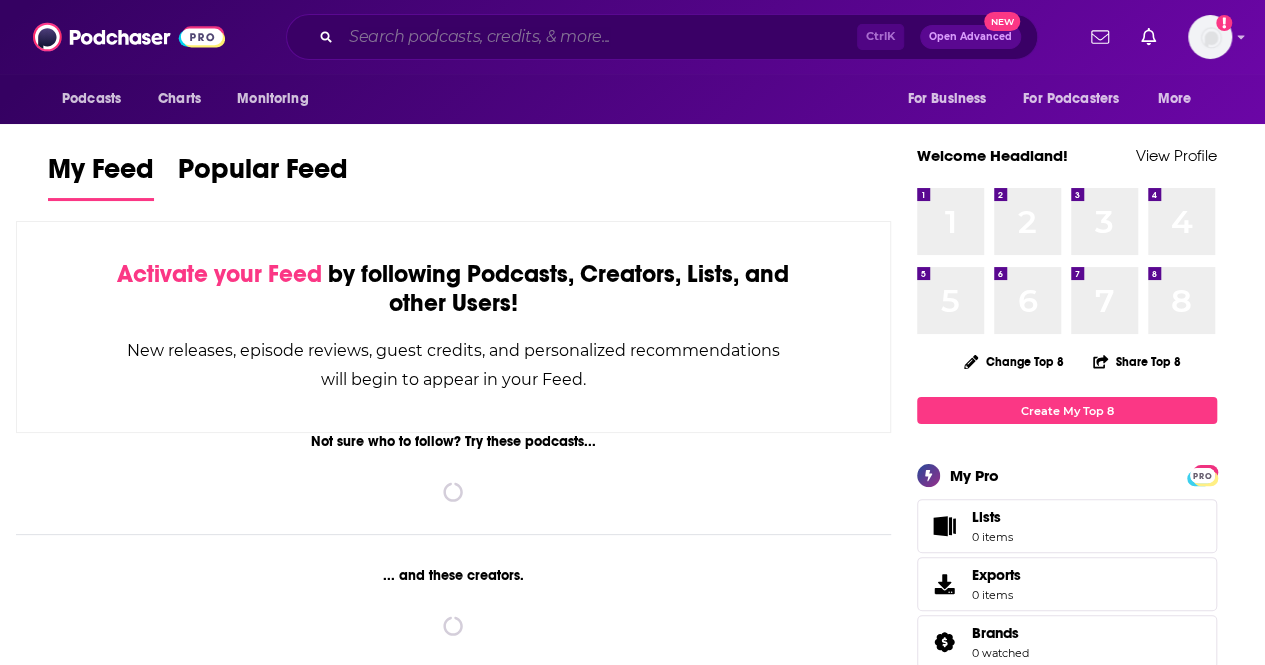 click at bounding box center (599, 37) 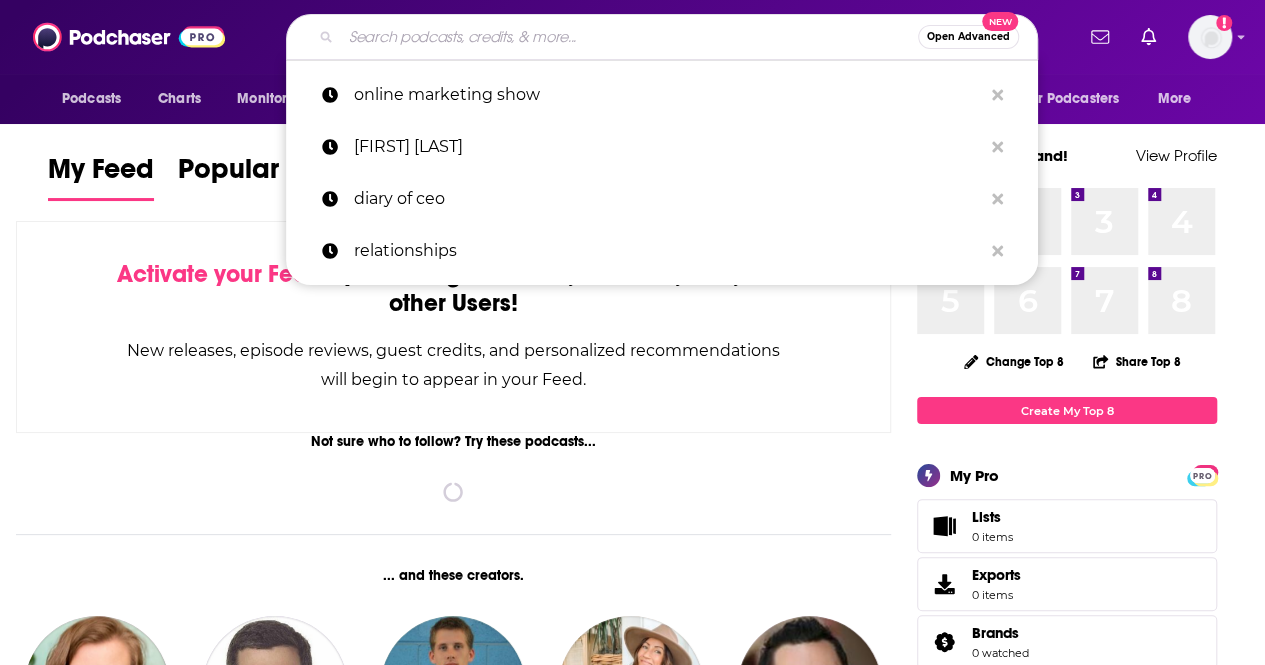 paste on "disruptors for good" 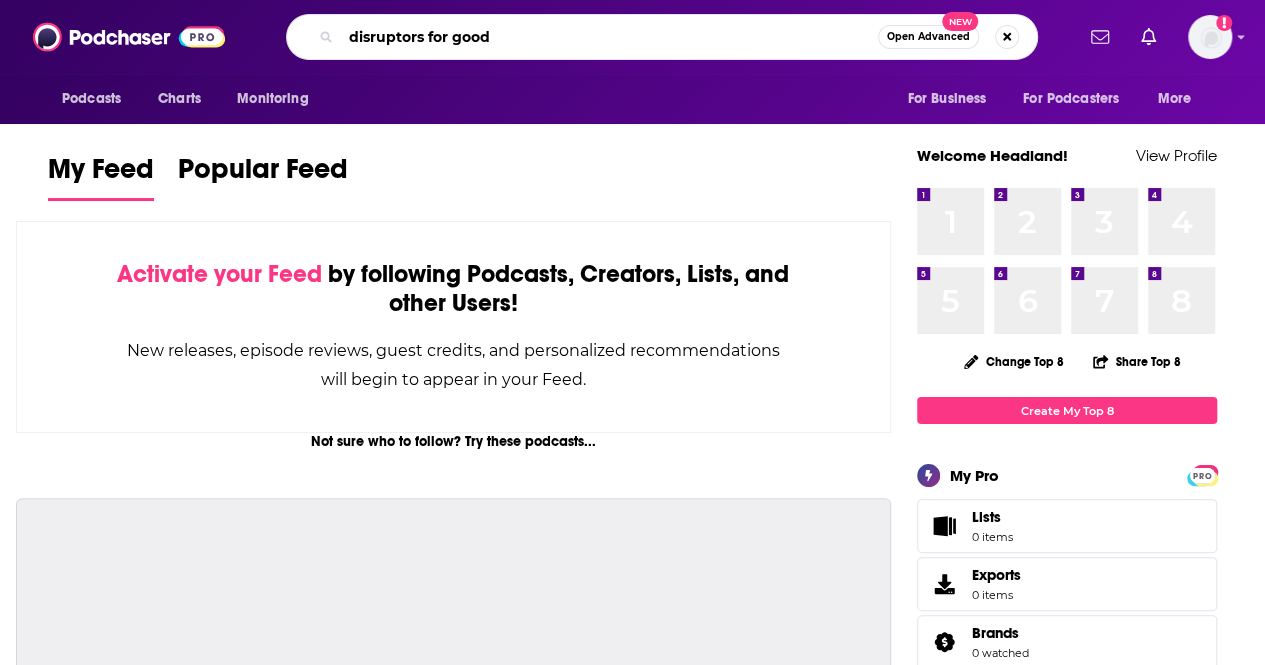 type on "disruptors for good" 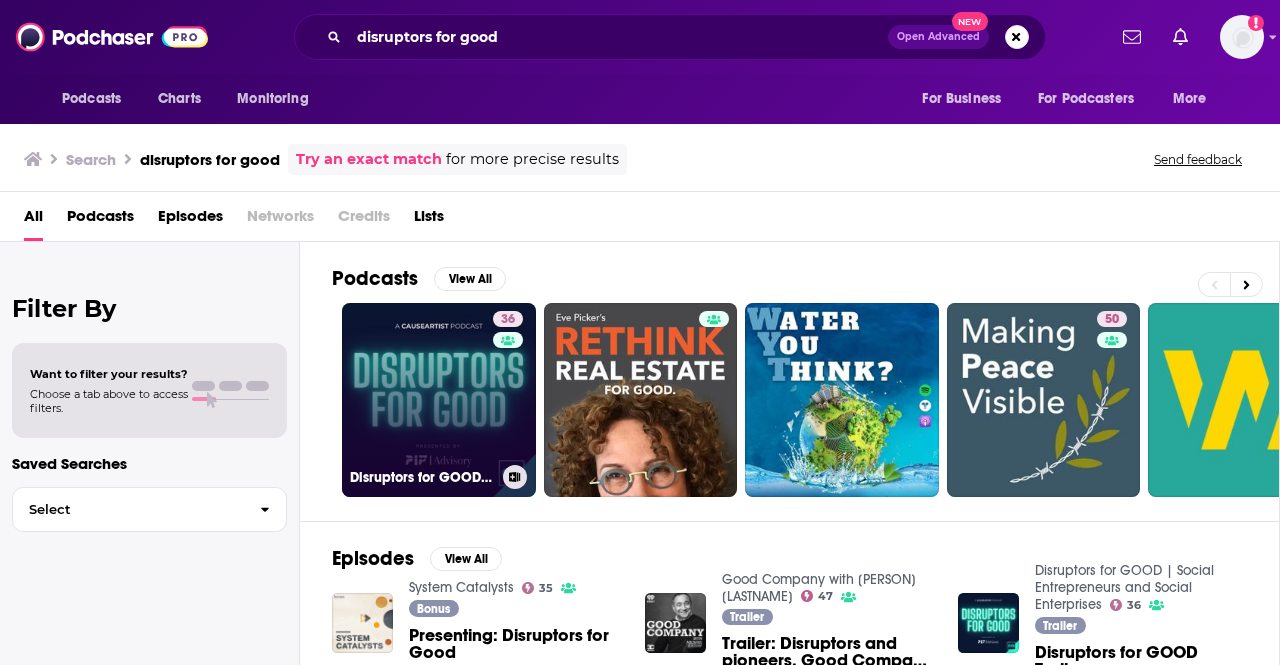 click on "36" at bounding box center (510, 388) 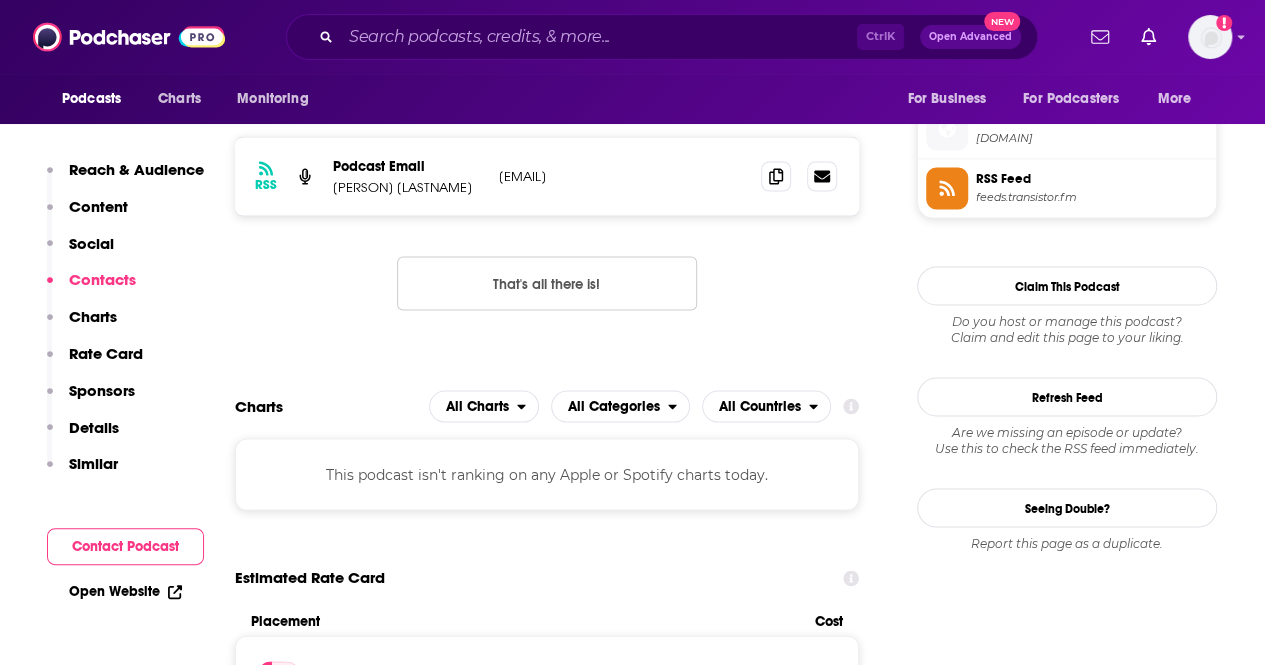 scroll, scrollTop: 1800, scrollLeft: 0, axis: vertical 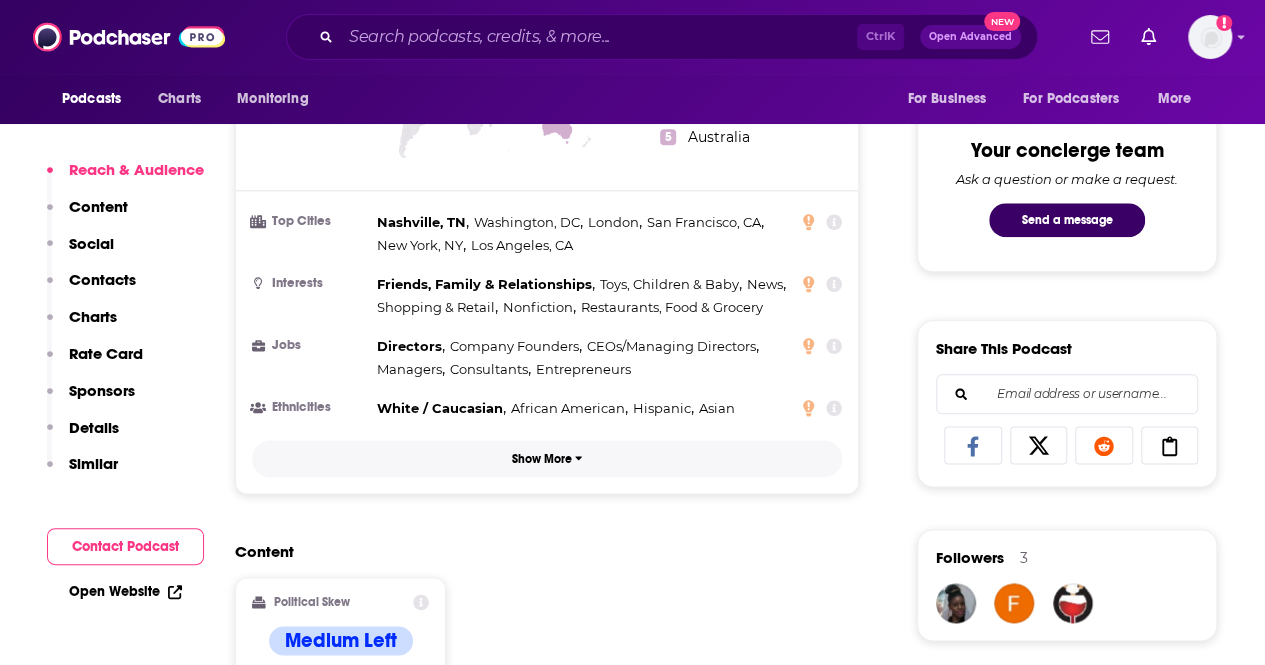 click on "Show More" at bounding box center (547, 458) 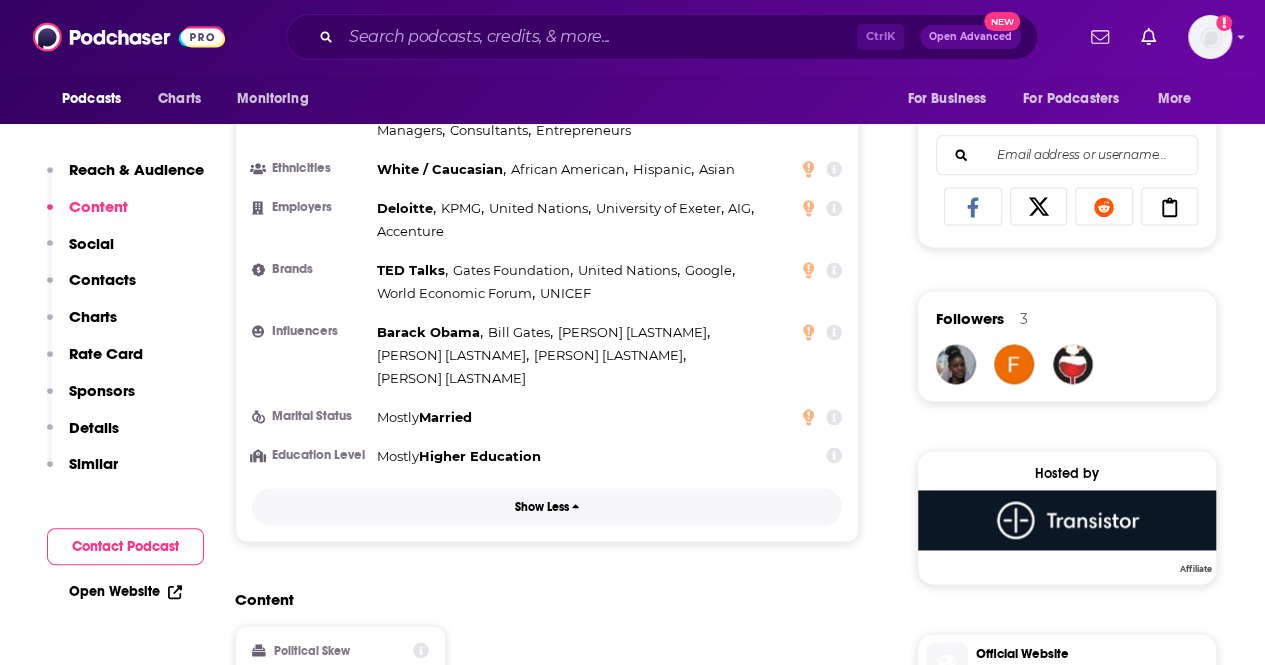 scroll, scrollTop: 1208, scrollLeft: 0, axis: vertical 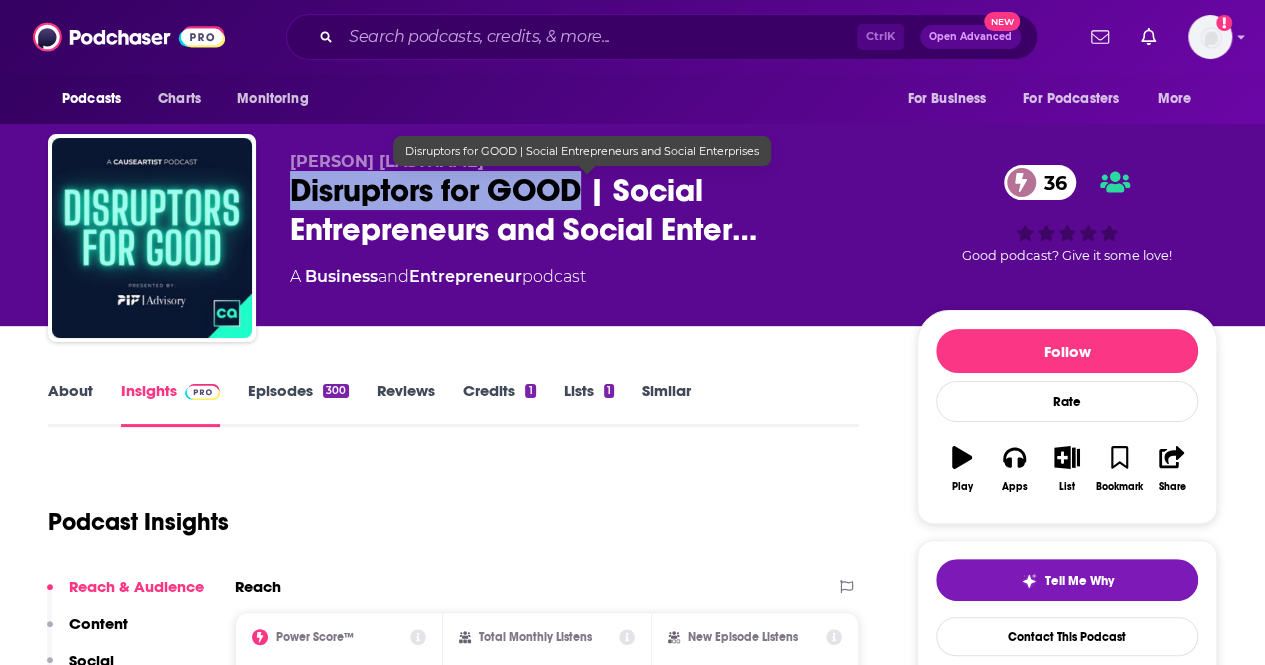 drag, startPoint x: 287, startPoint y: 183, endPoint x: 580, endPoint y: 193, distance: 293.1706 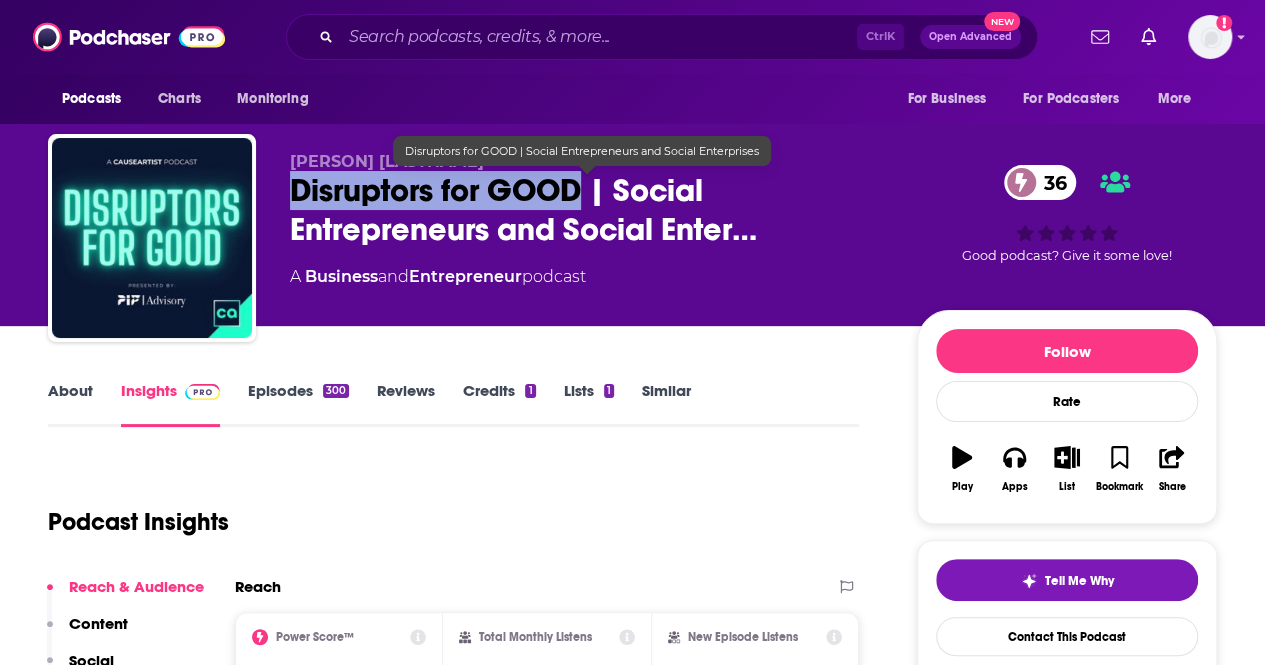 click on "[PERSON] [LASTNAME]   Disruptors for GOOD | Social Entrepreneurs and Social Enter… 36 A   Business  and  Entrepreneur  podcast 36 Good podcast? Give it some love!" at bounding box center (632, 242) 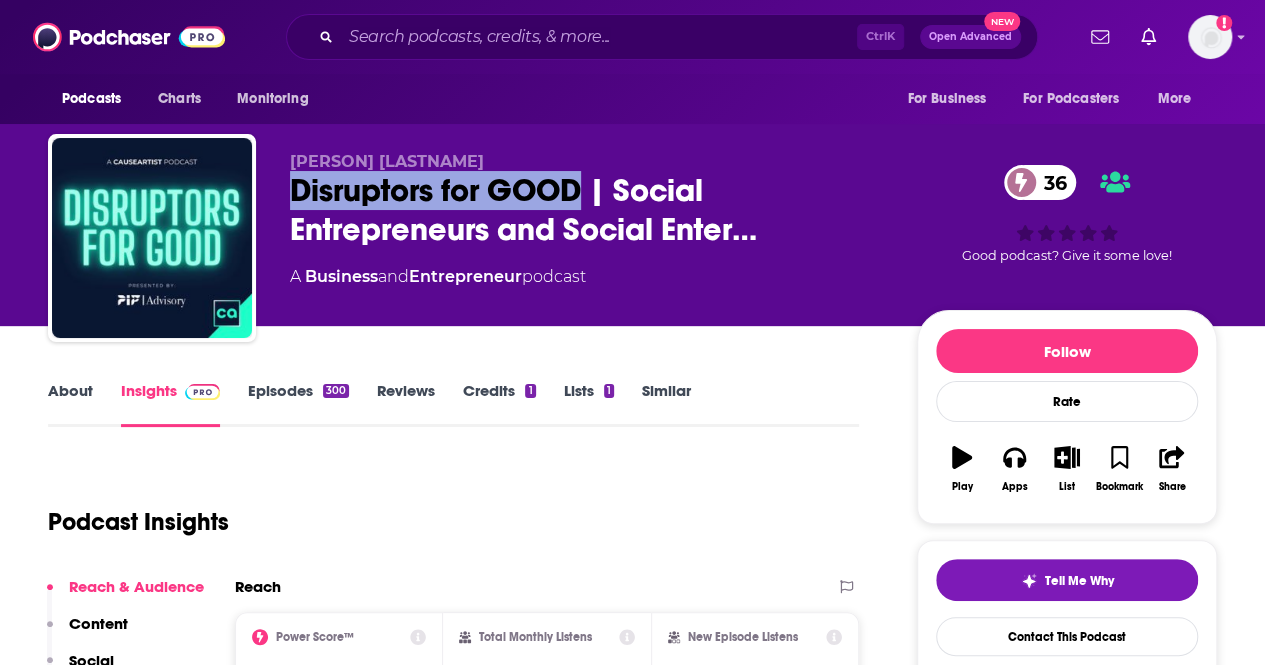 click on "About" at bounding box center (70, 404) 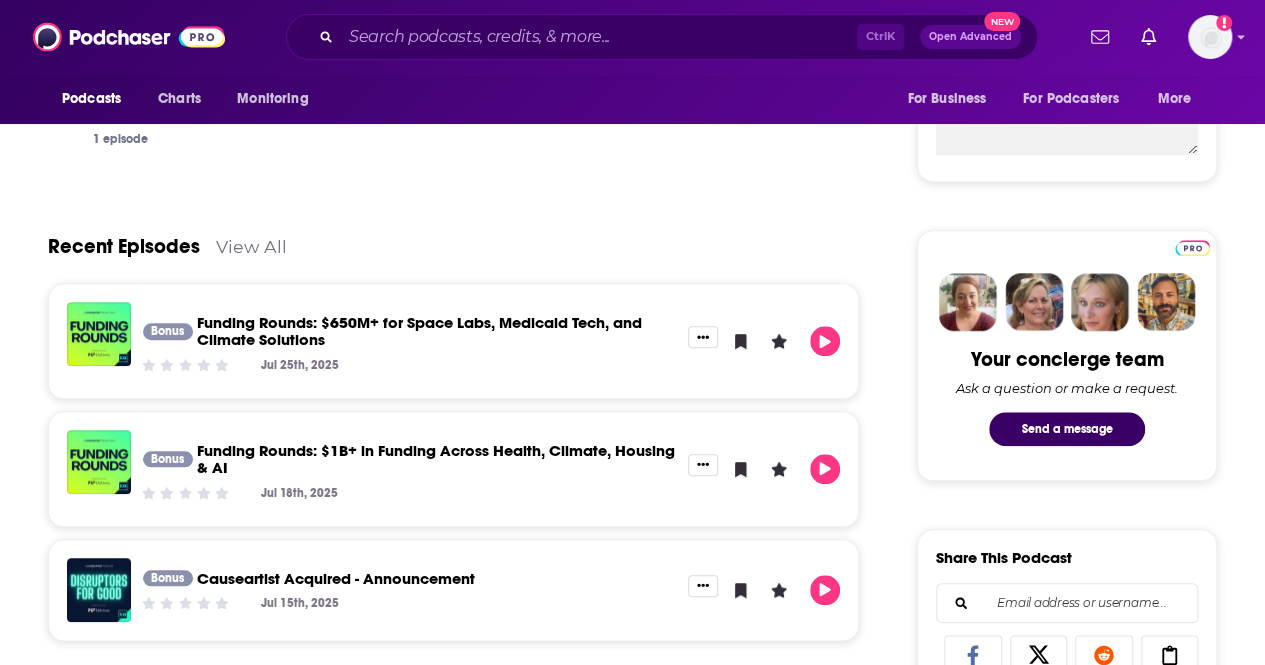 scroll, scrollTop: 800, scrollLeft: 0, axis: vertical 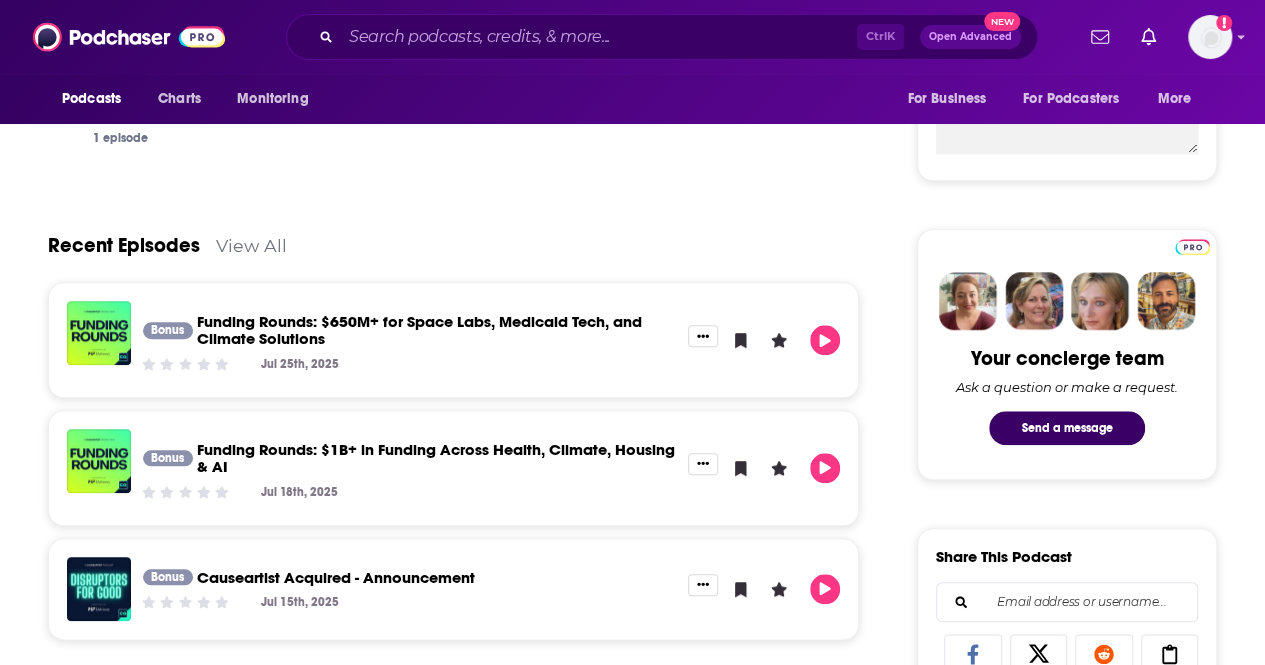 click on "Causeartist Acquired - Announcement" at bounding box center [336, 577] 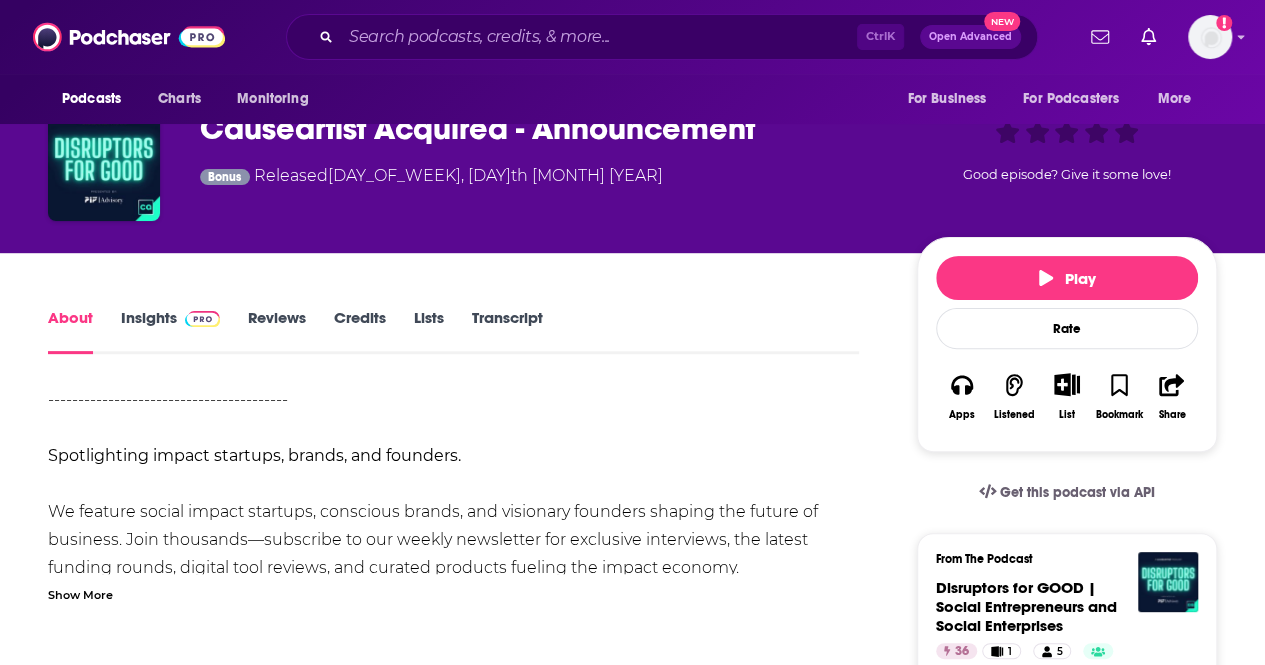 scroll, scrollTop: 100, scrollLeft: 0, axis: vertical 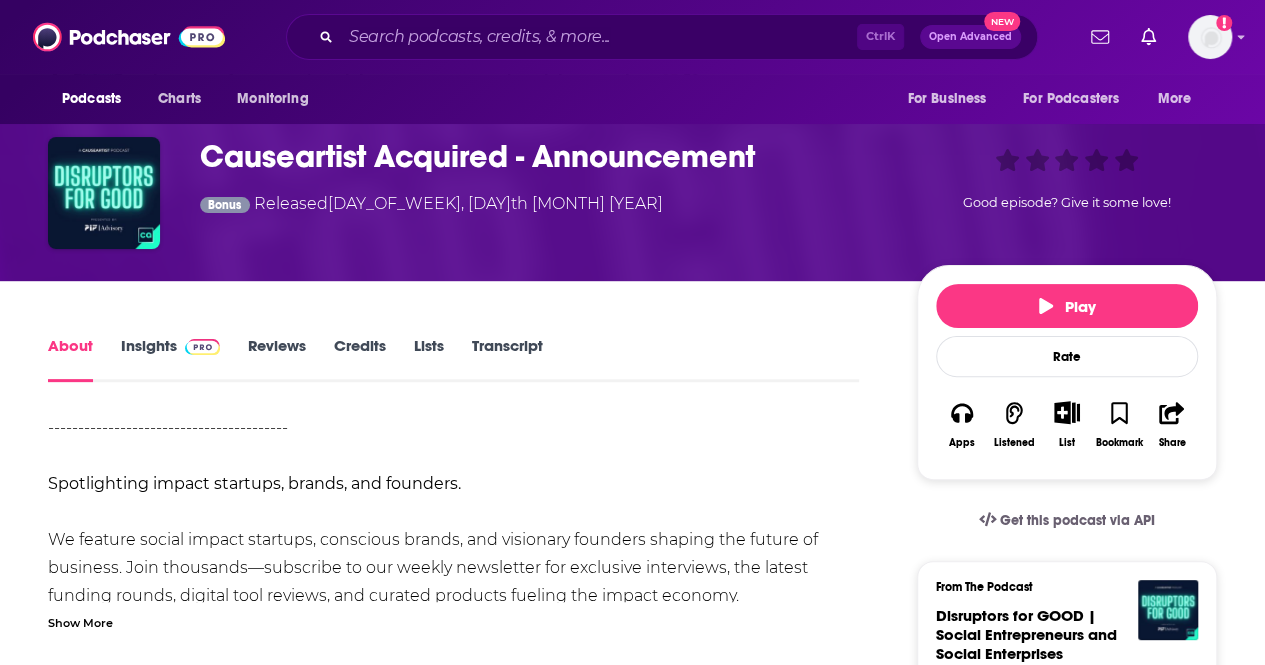 click at bounding box center (198, 345) 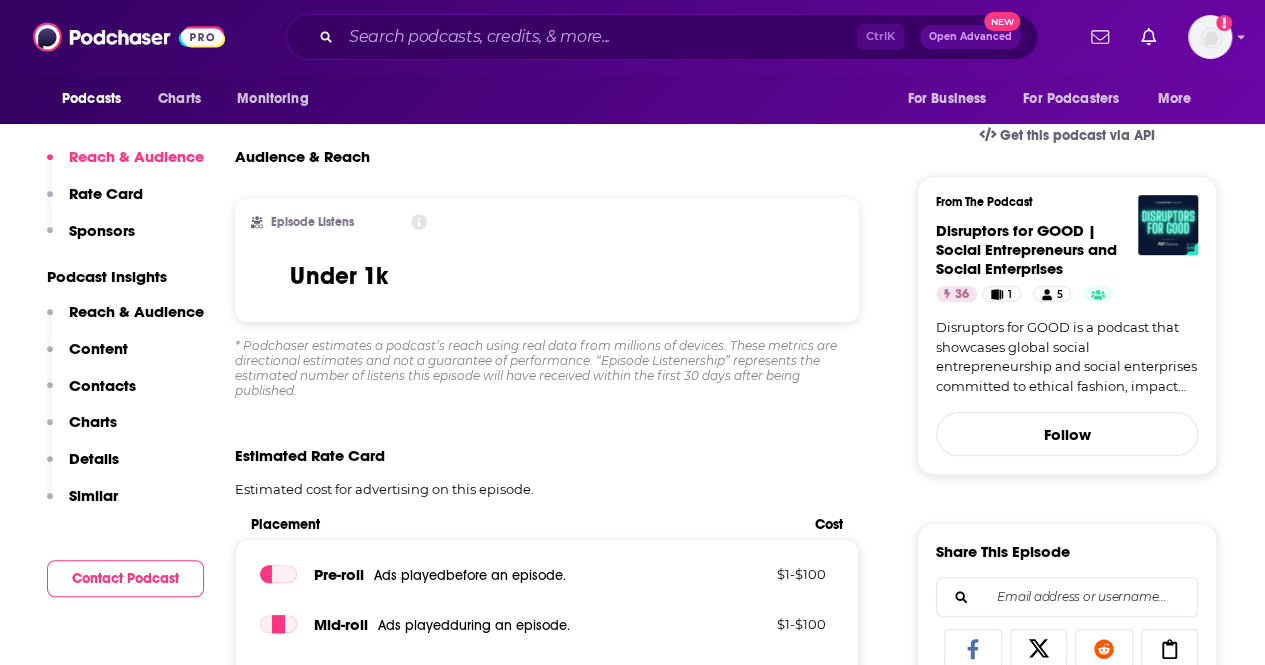 scroll, scrollTop: 600, scrollLeft: 0, axis: vertical 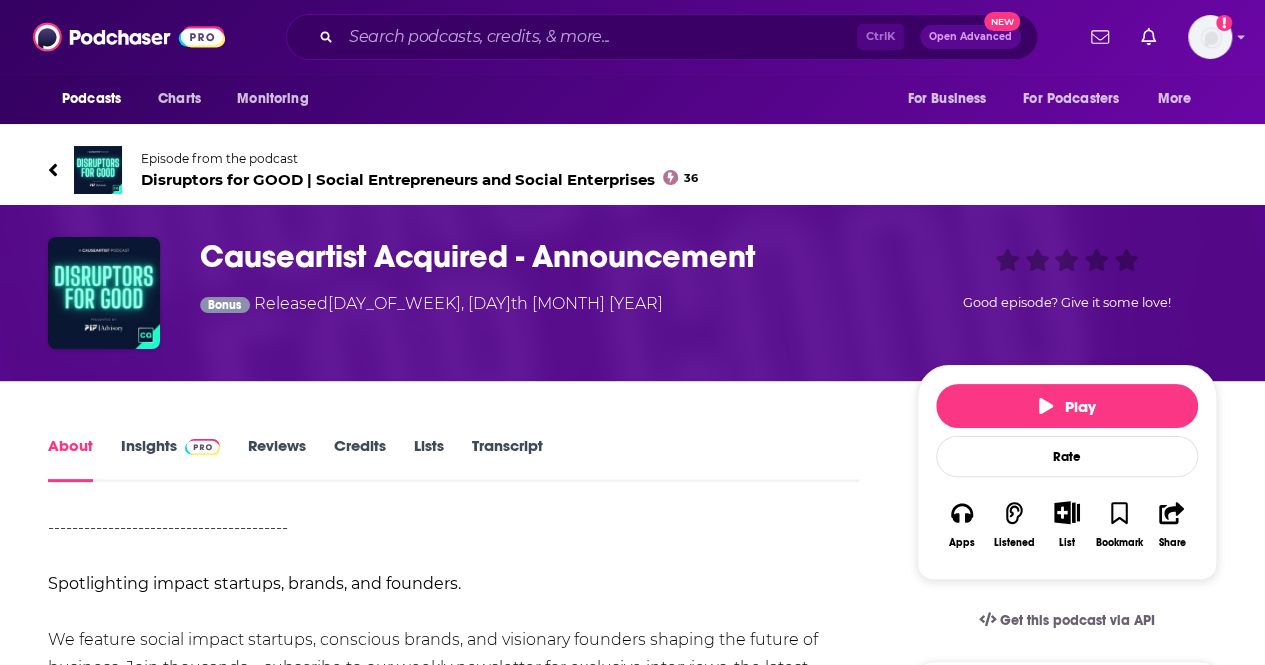 click on "About" at bounding box center [70, 459] 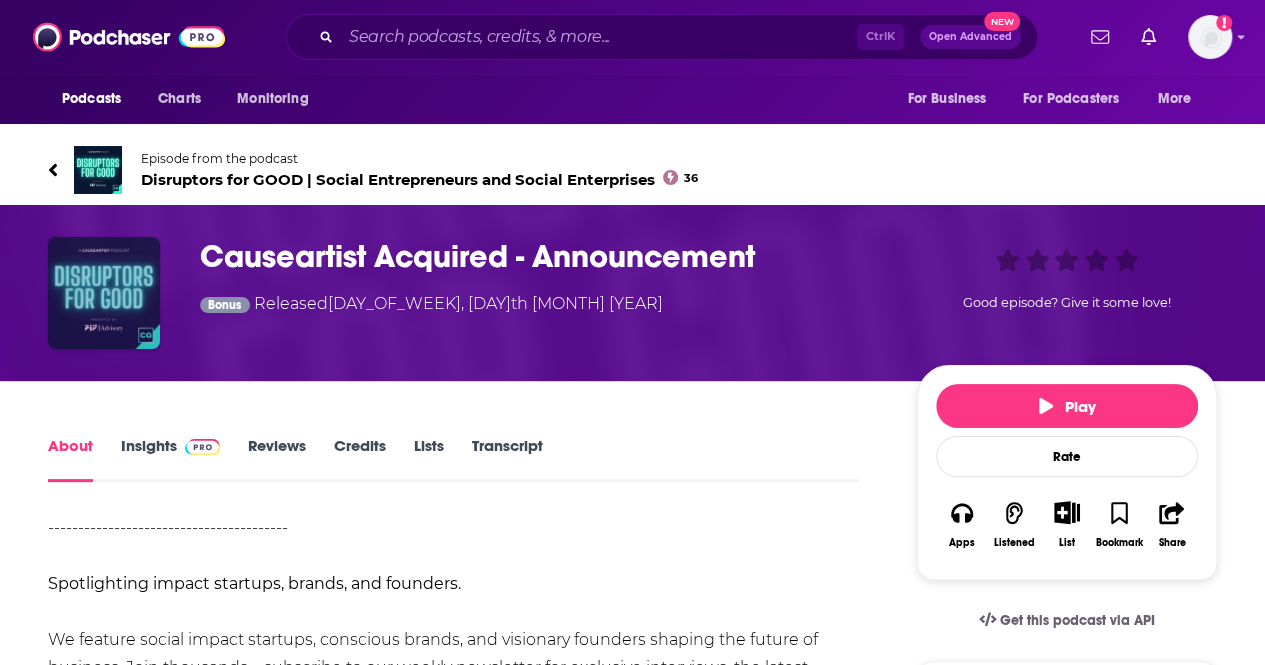 click at bounding box center [104, 293] 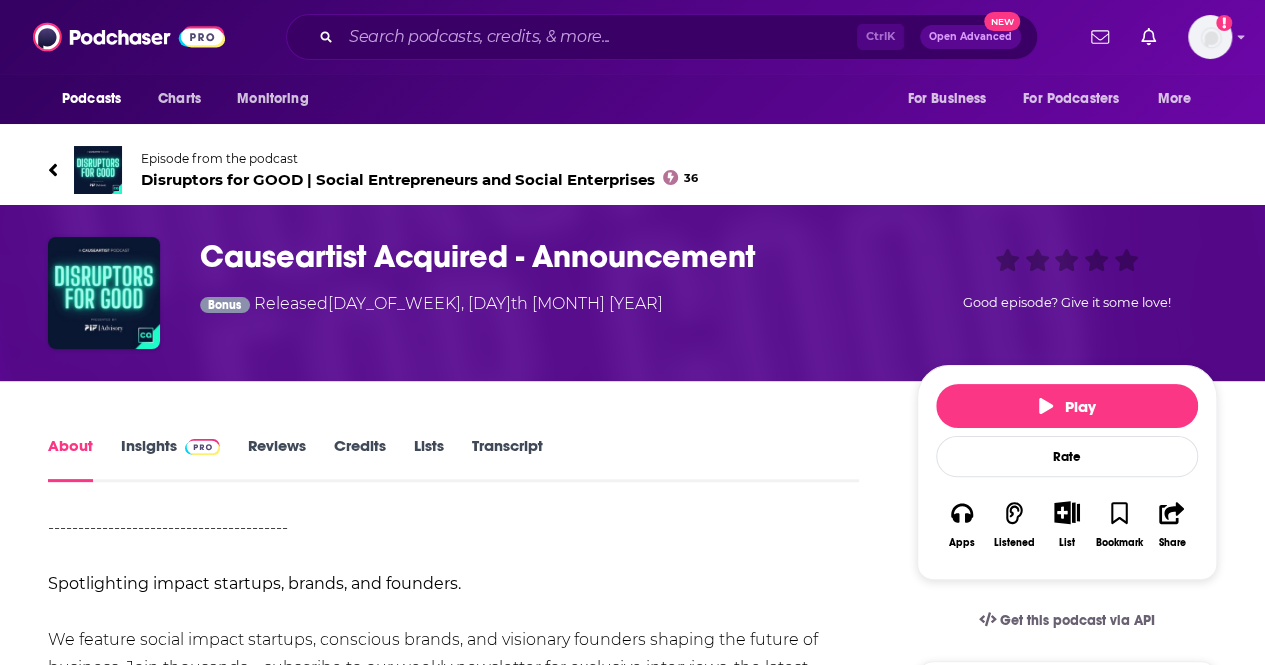 click 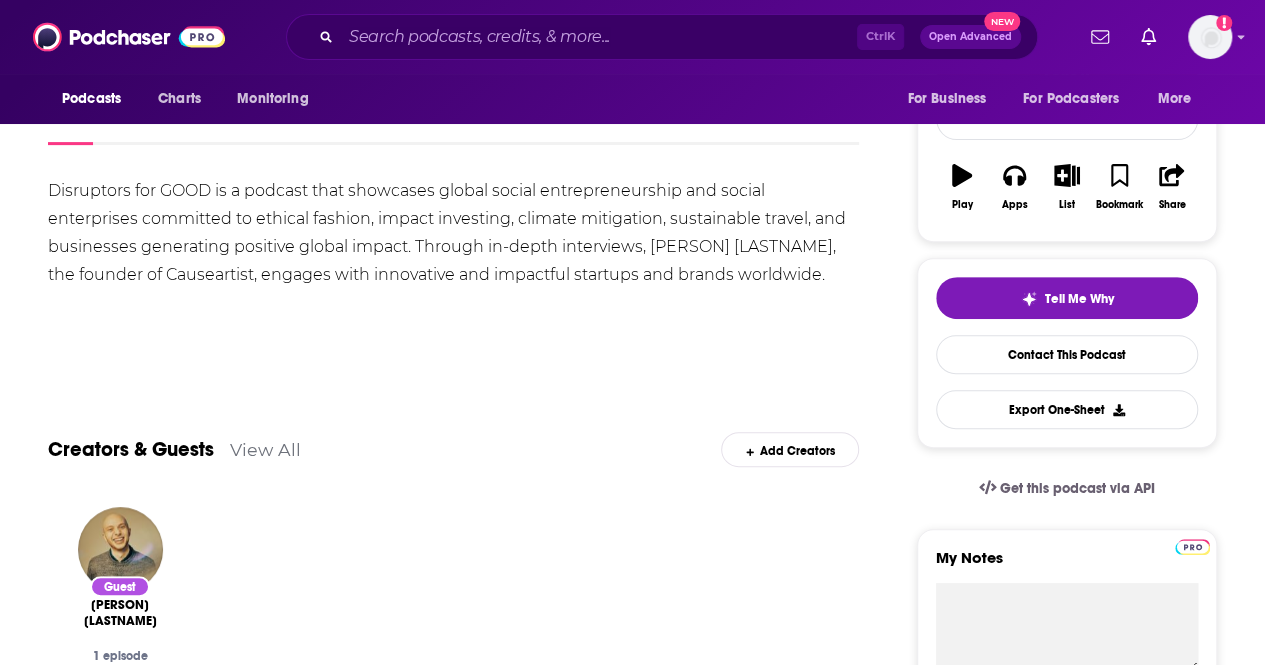 scroll, scrollTop: 0, scrollLeft: 0, axis: both 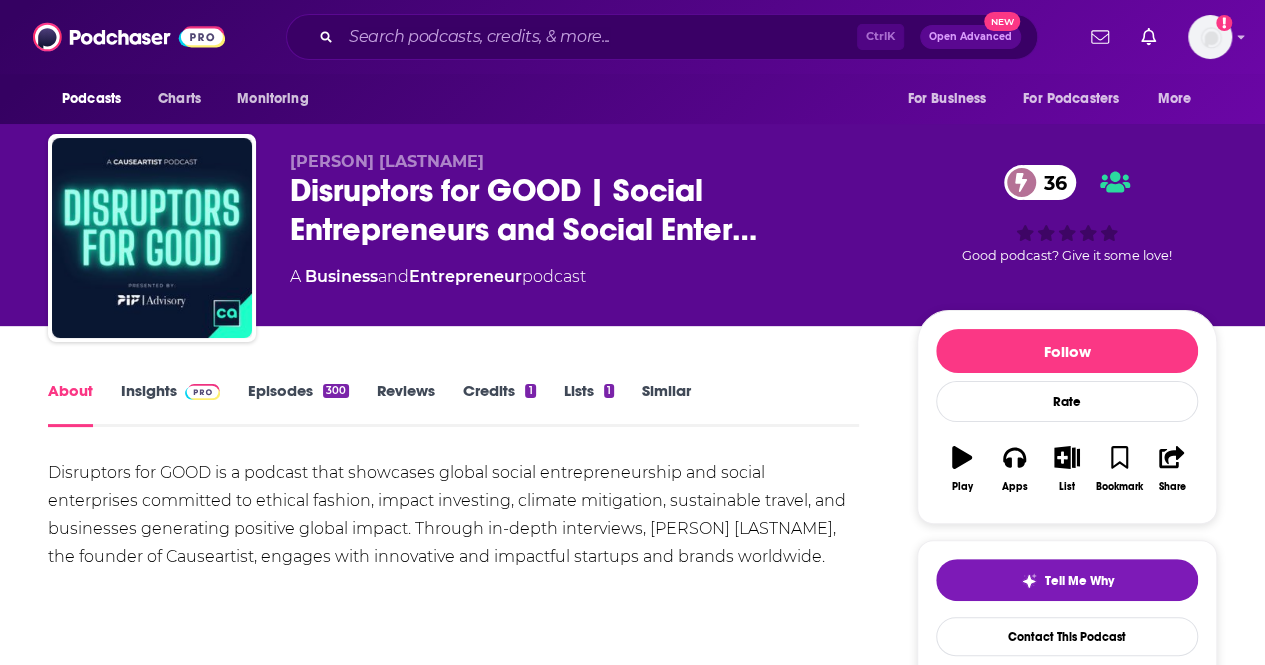 click on "About Insights Episodes 300 Reviews Credits 1 Lists 1 Similar Disruptors for GOOD is a podcast that showcases global social entrepreneurship and social enterprises committed to ethical fashion, impact investing, climate mitigation, sustainable travel, and businesses generating positive global impact. Through in-depth interviews, [PERSON] [LASTNAME], the founder of Causeartist, engages with innovative and impactful startups and brands worldwide. Show More Creators & Guests View All Add Creators Guest [PERSON] [LASTNAME] 1 episode Add Creators Recent Episodes View All Bonus Funding Rounds: $650M+ for Space Labs, Medicaid Tech, and Climate Solutions Jul 25th, 2025 Bonus Funding Rounds: $1B+ in Funding Across Health, Climate, Housing & AI Jul 18th, 2025 Bonus Causeartist Acquired - Announcement Jul 15th, 2025 View All Episodes Podcast Reviews This podcast hasn't been reviewed yet. You can  add a review   to show others what you thought. Host or manage this podcast? Claim This Podcast Do you host or manage this podcast? 300" at bounding box center [453, 1370] 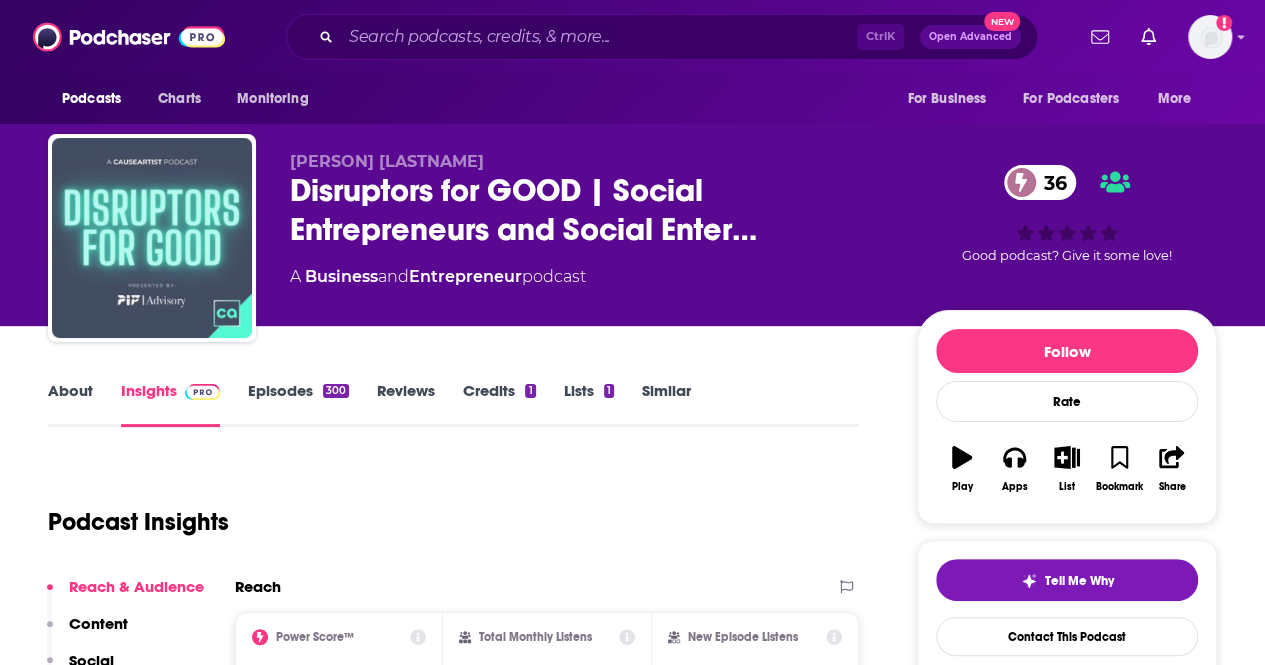 click at bounding box center (152, 238) 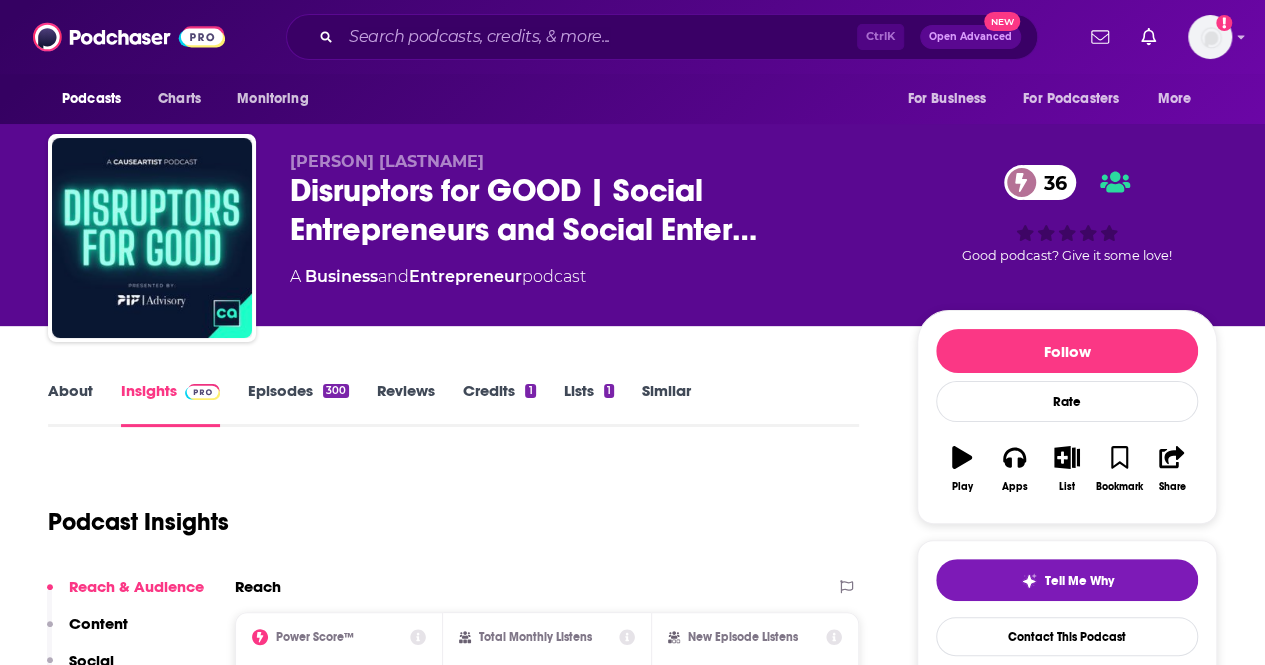 drag, startPoint x: 478, startPoint y: 463, endPoint x: 436, endPoint y: 449, distance: 44.27189 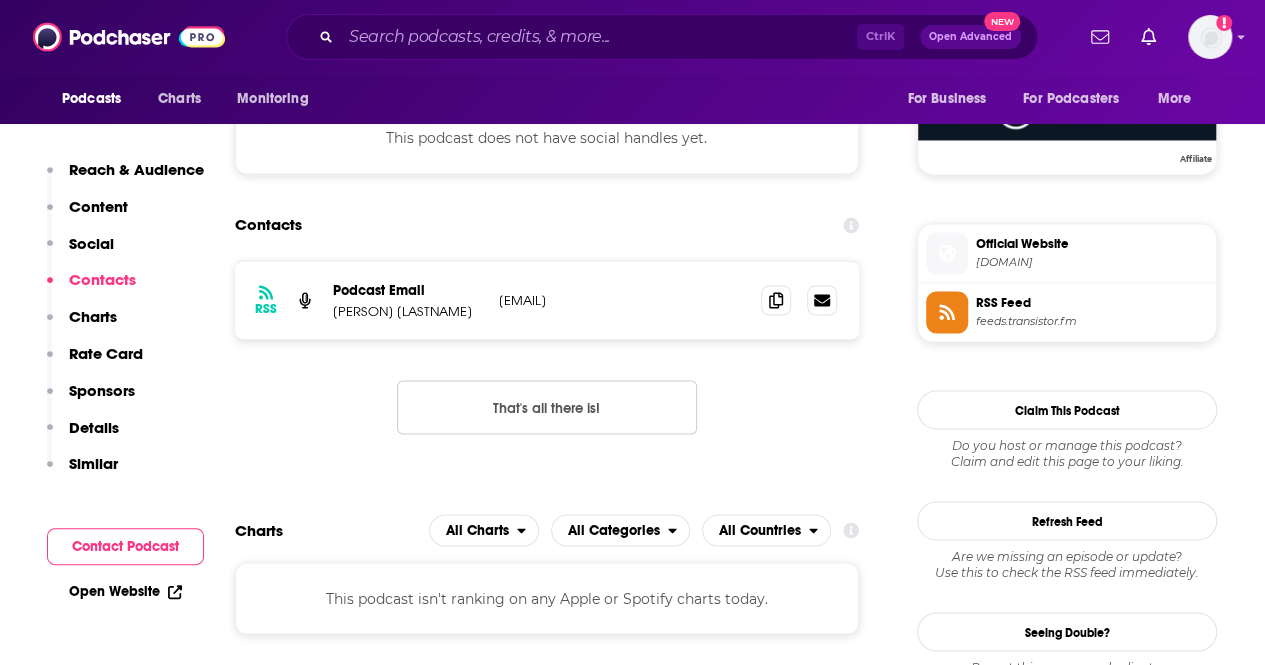 scroll, scrollTop: 1700, scrollLeft: 0, axis: vertical 